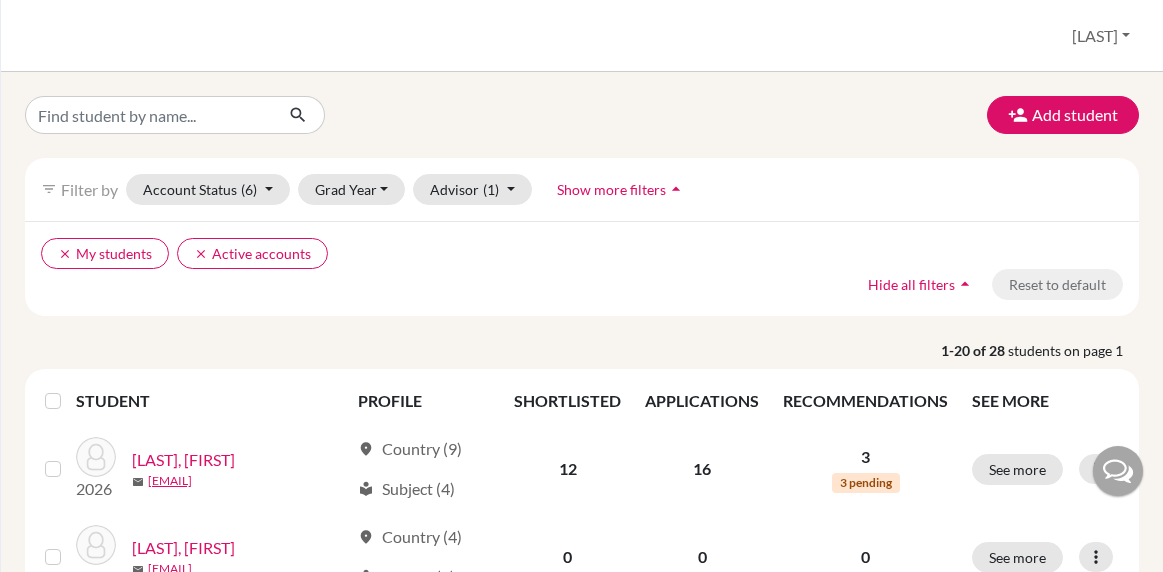 scroll, scrollTop: 0, scrollLeft: 0, axis: both 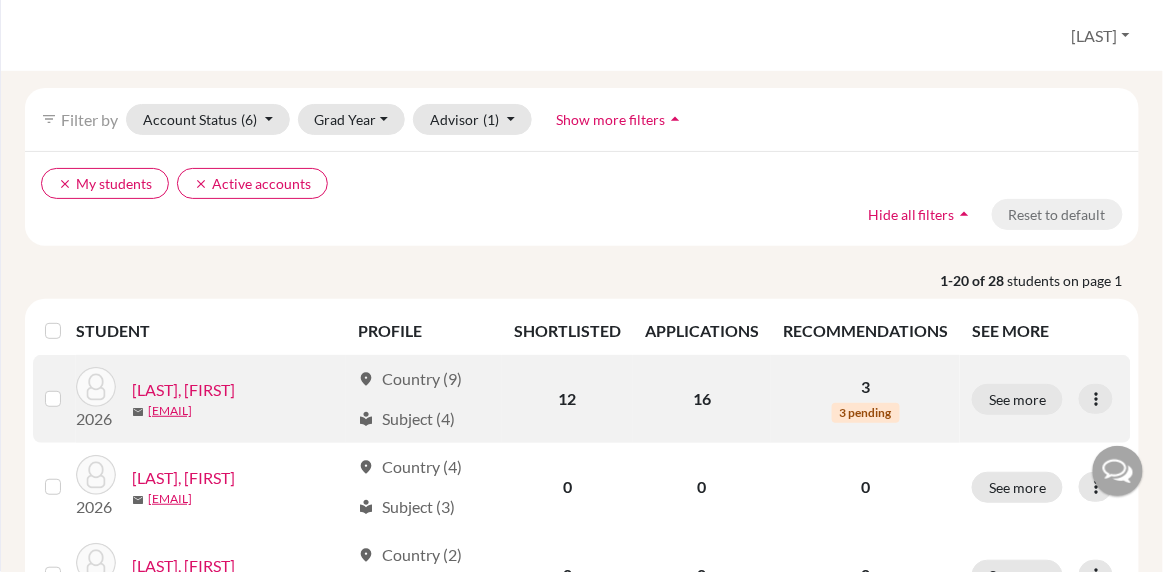 click on "[LAST], [FIRST]" at bounding box center [183, 390] 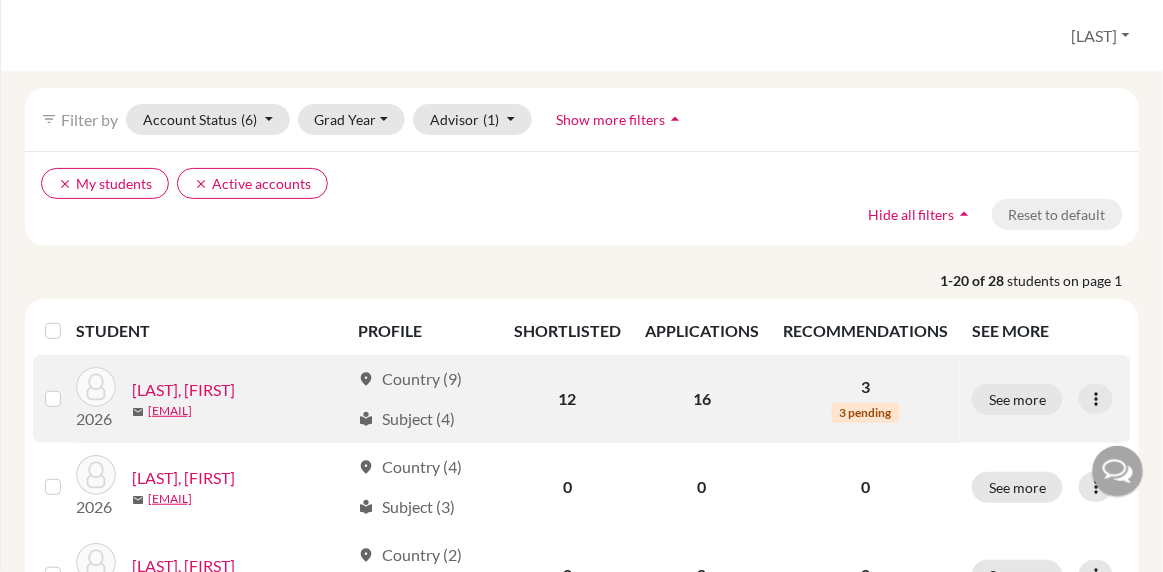 scroll, scrollTop: 0, scrollLeft: 0, axis: both 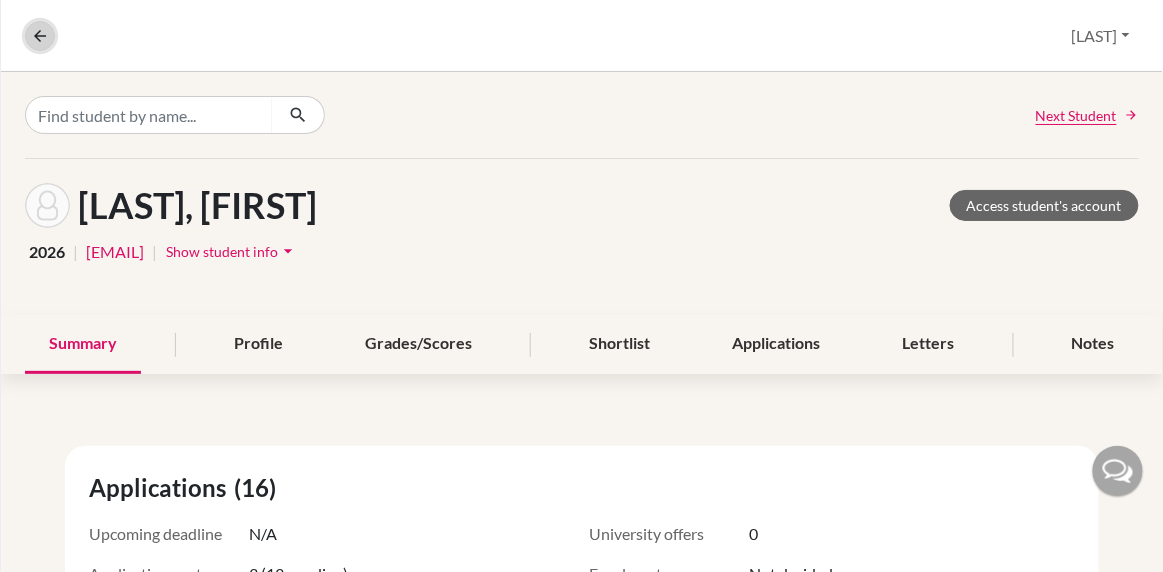 click at bounding box center [40, 36] 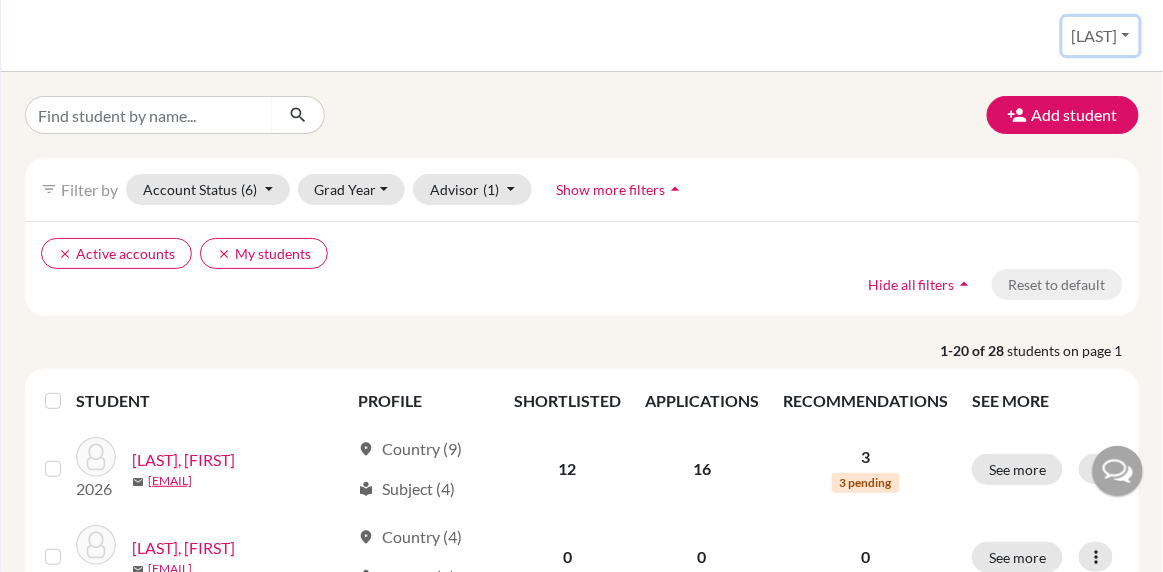 click on "[FIRST]" at bounding box center [1101, 36] 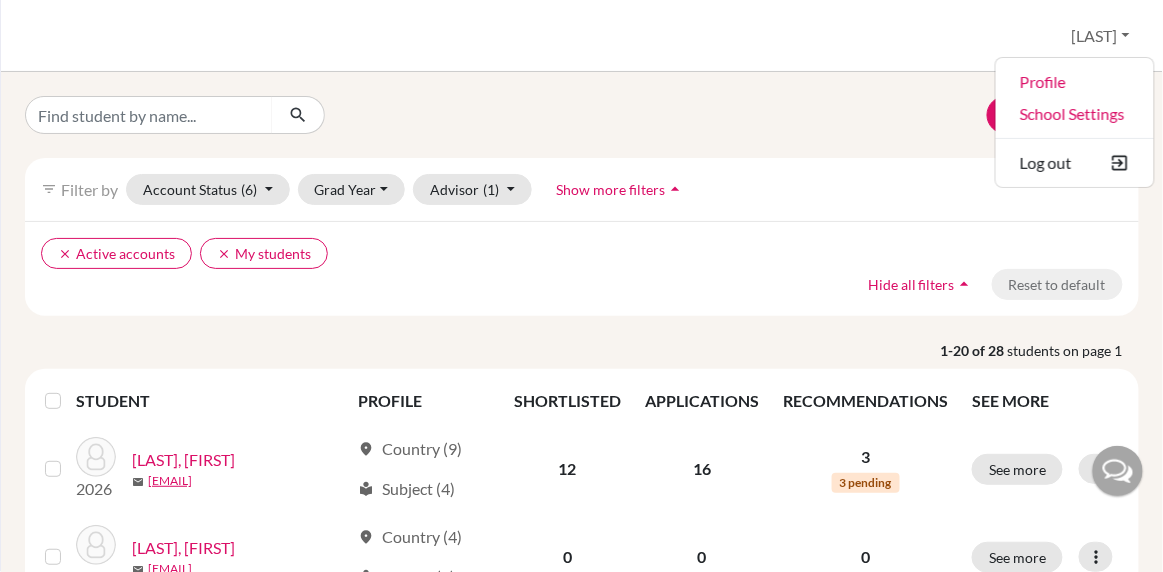 click on "Add student" at bounding box center [582, 115] 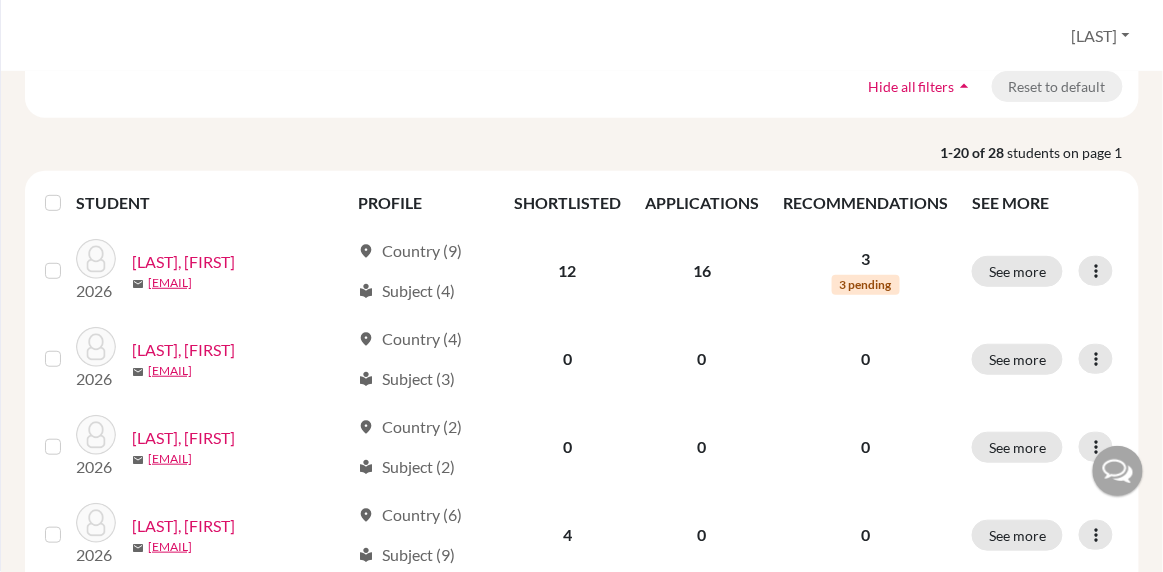 scroll, scrollTop: 0, scrollLeft: 0, axis: both 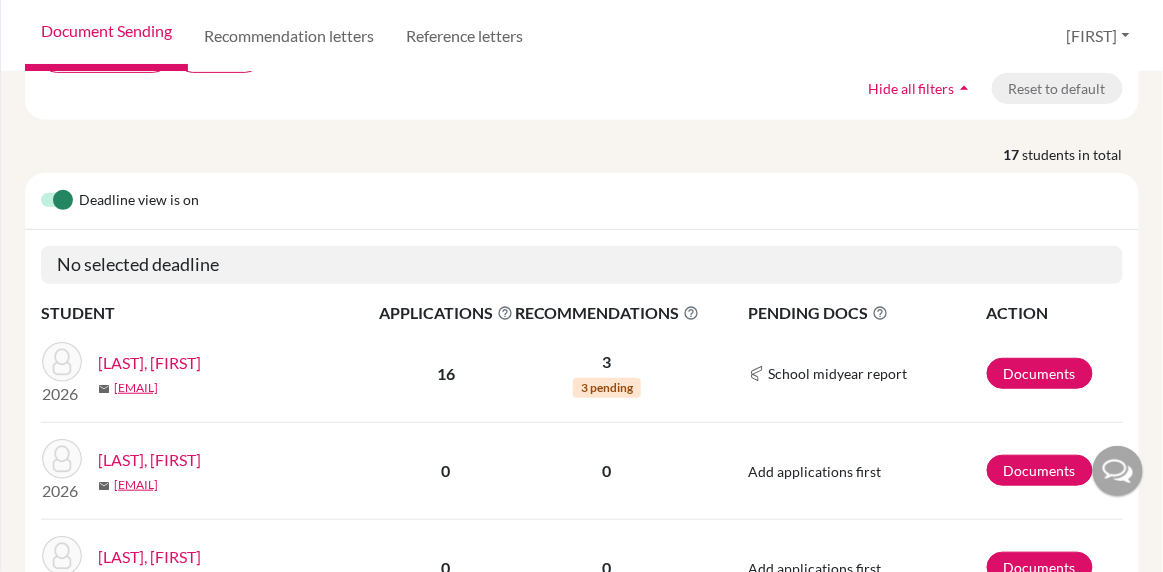 click on "Binoy, Savio" at bounding box center [149, 363] 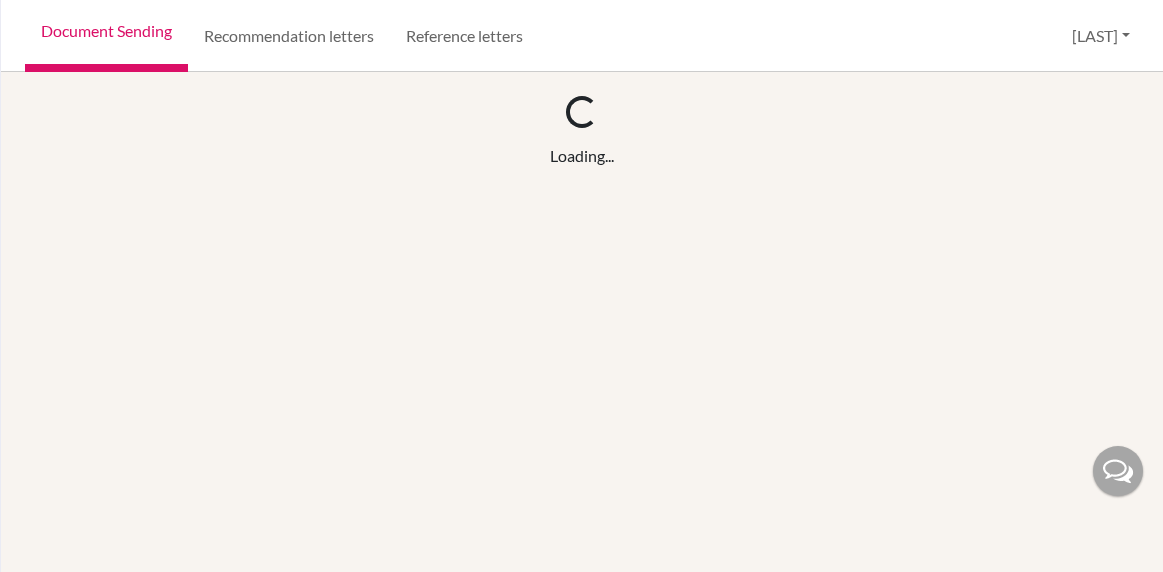 scroll, scrollTop: 0, scrollLeft: 0, axis: both 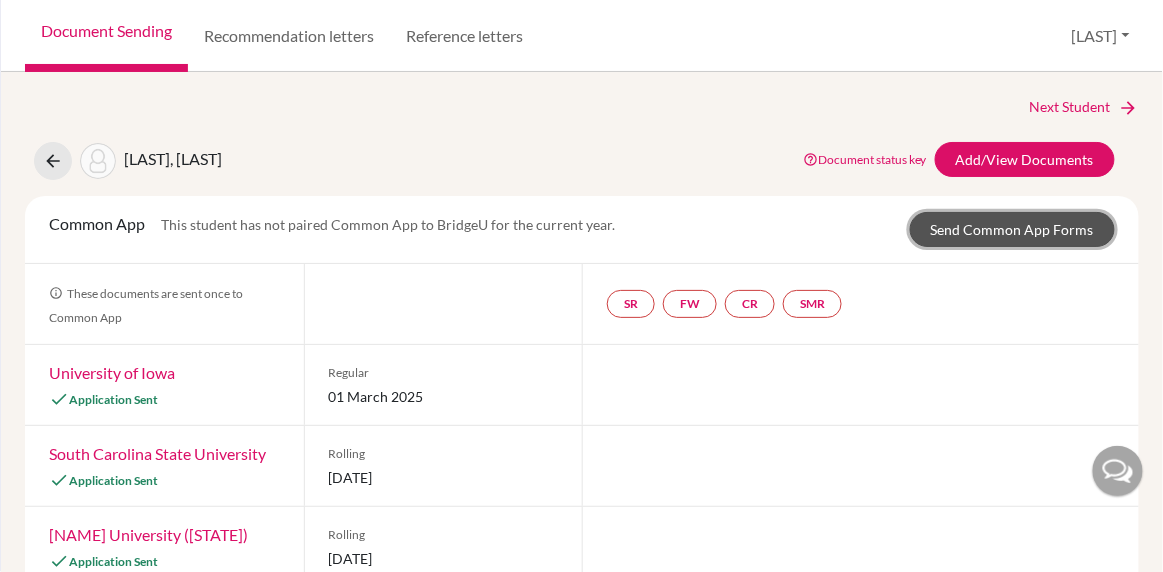 click on "Send Common App Forms" at bounding box center (1012, 229) 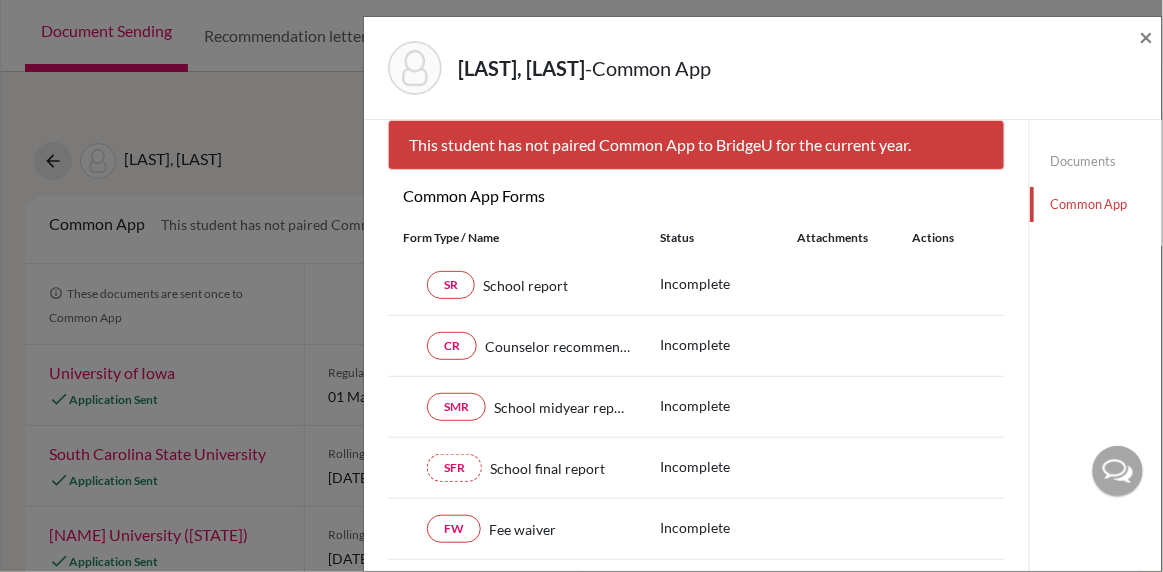 scroll, scrollTop: 47, scrollLeft: 0, axis: vertical 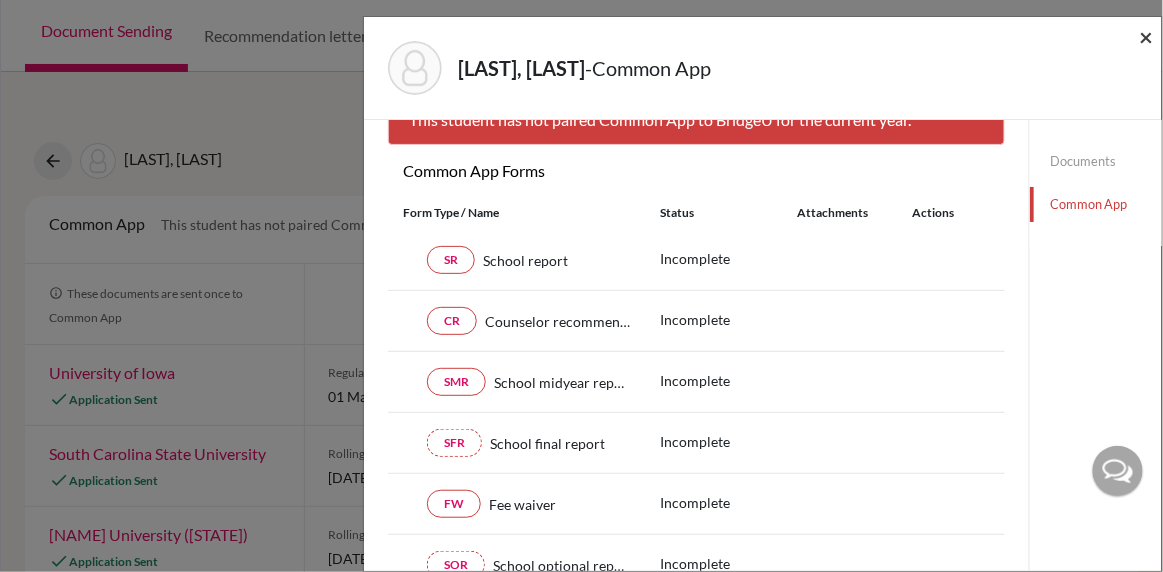click on "×" at bounding box center (1147, 36) 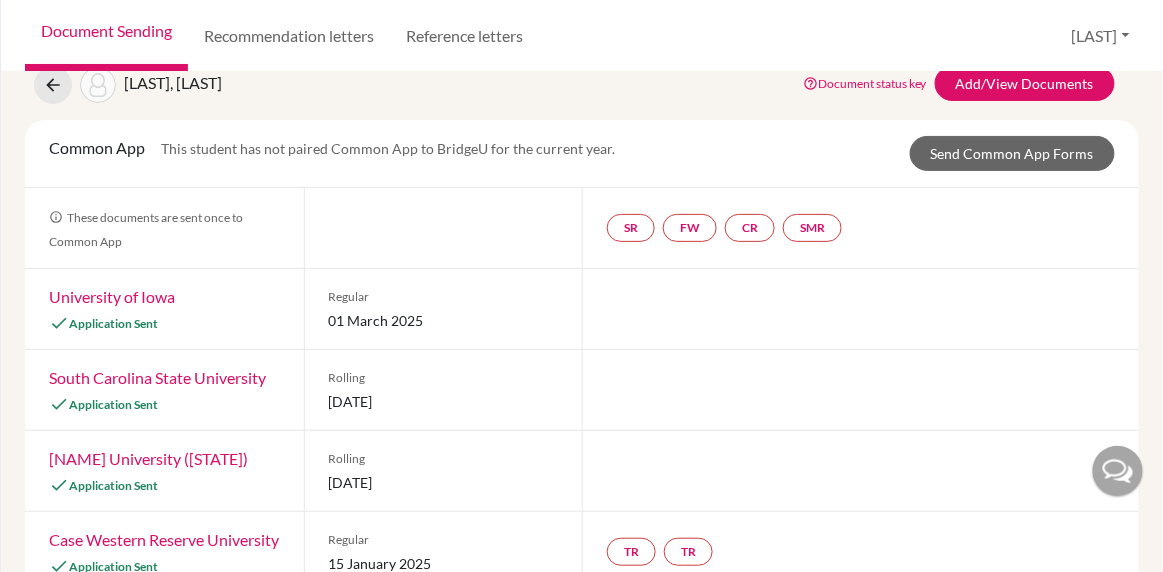 scroll, scrollTop: 0, scrollLeft: 0, axis: both 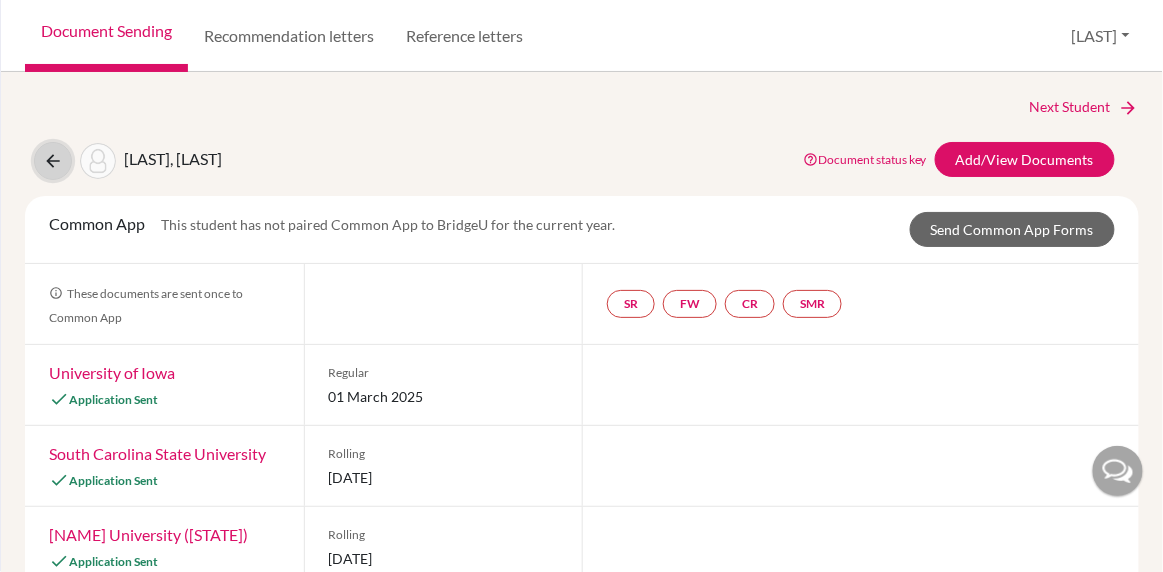 click at bounding box center [53, 161] 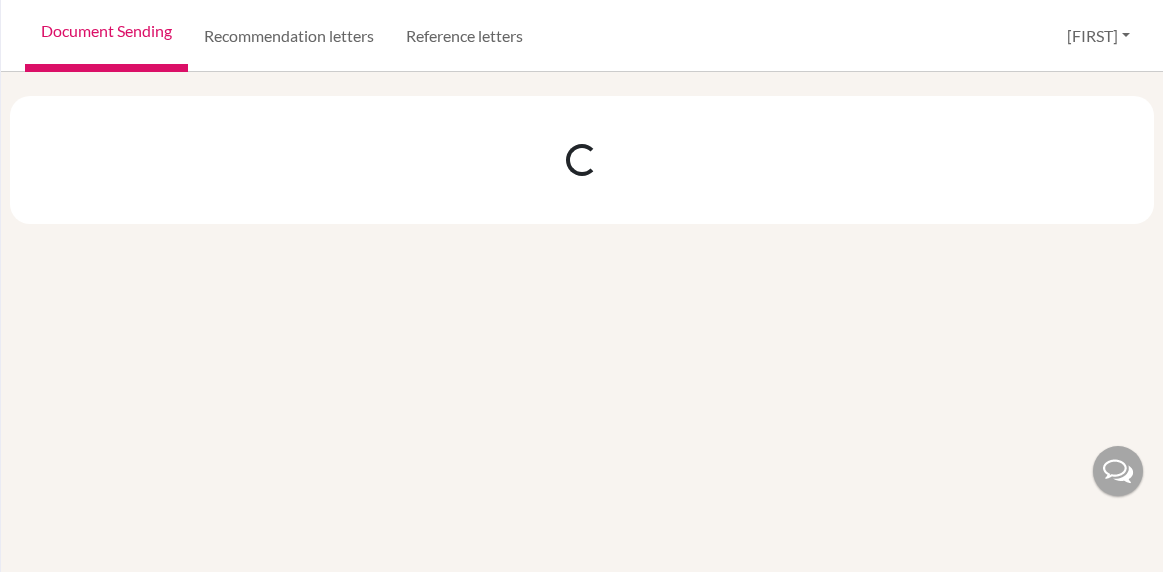 scroll, scrollTop: 0, scrollLeft: 0, axis: both 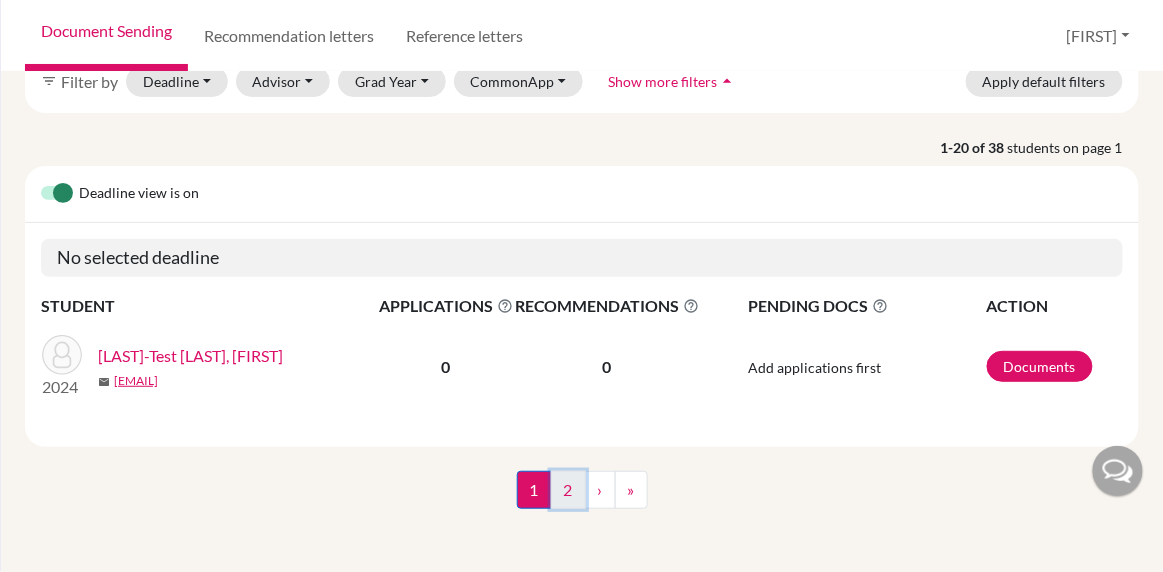 click on "2" at bounding box center [568, 490] 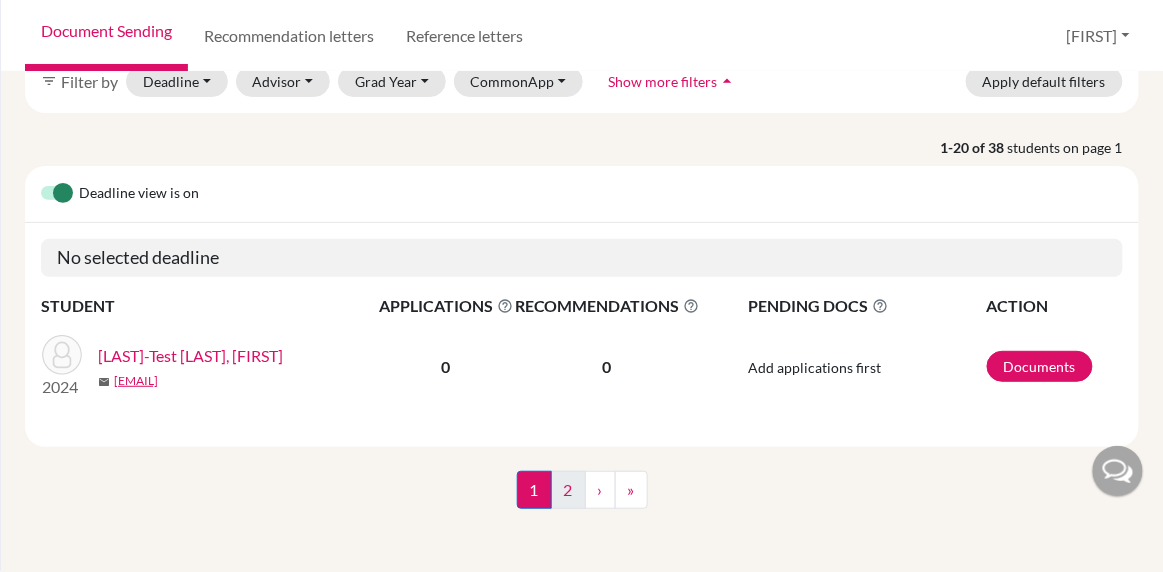scroll, scrollTop: 0, scrollLeft: 0, axis: both 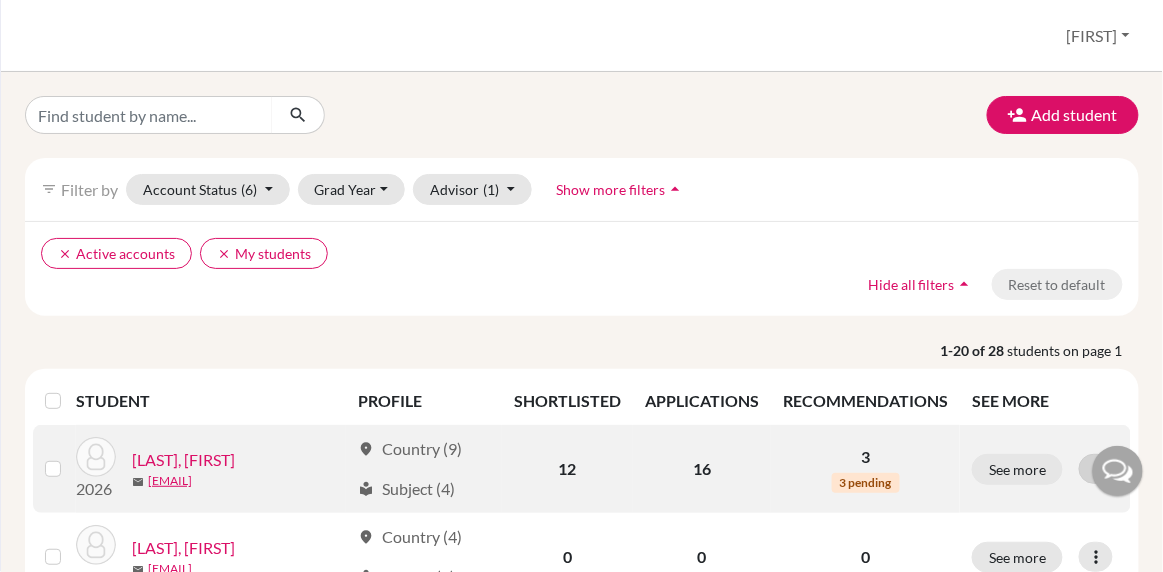 click at bounding box center [1096, 469] 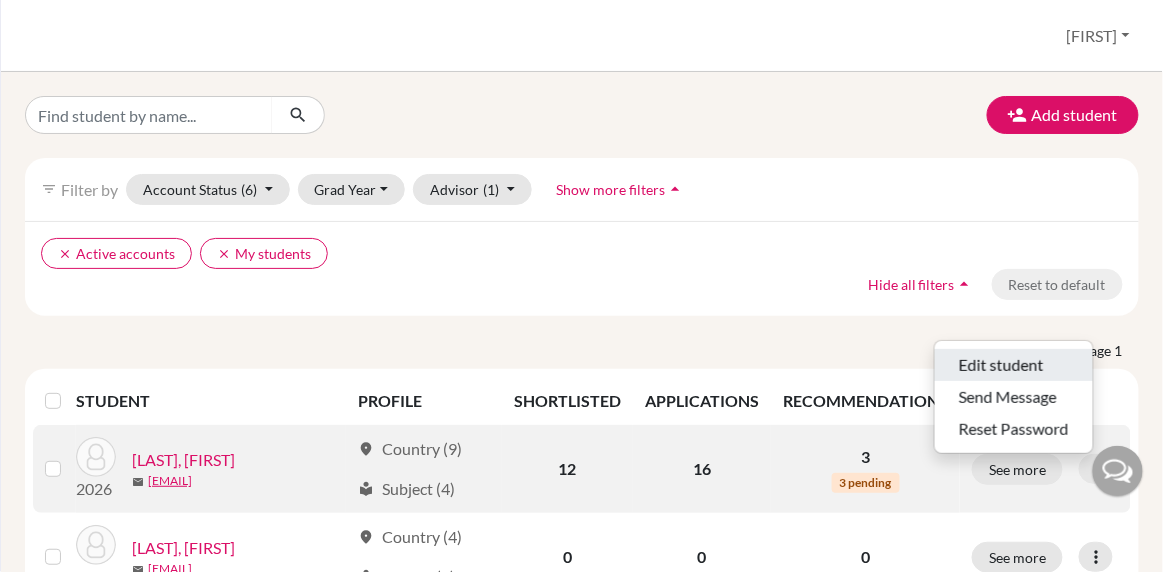 click on "Edit student" at bounding box center (1014, 365) 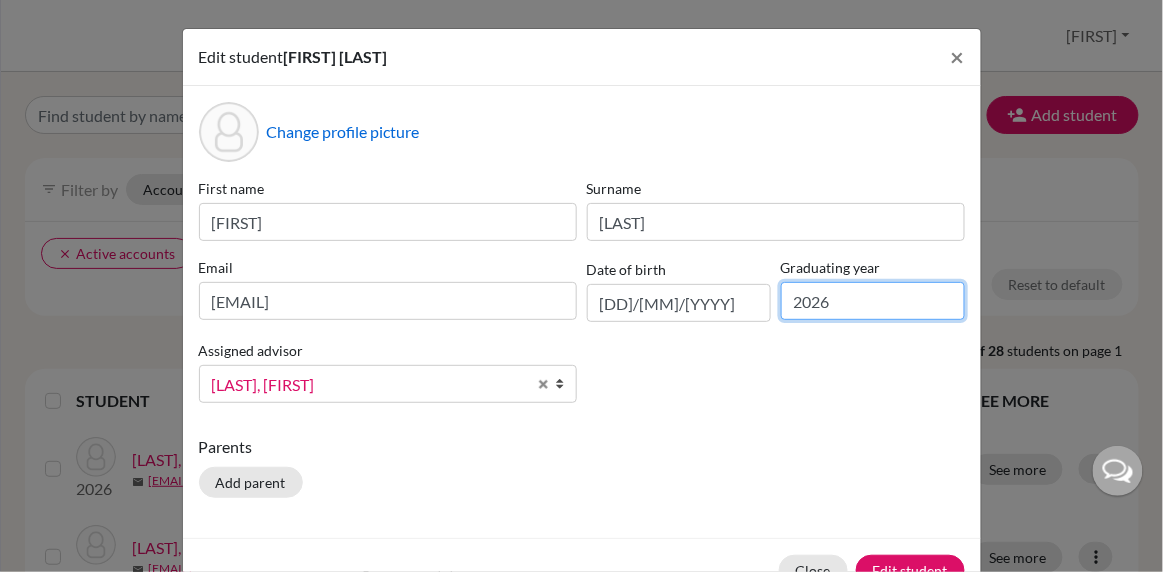 click on "2026" at bounding box center (873, 301) 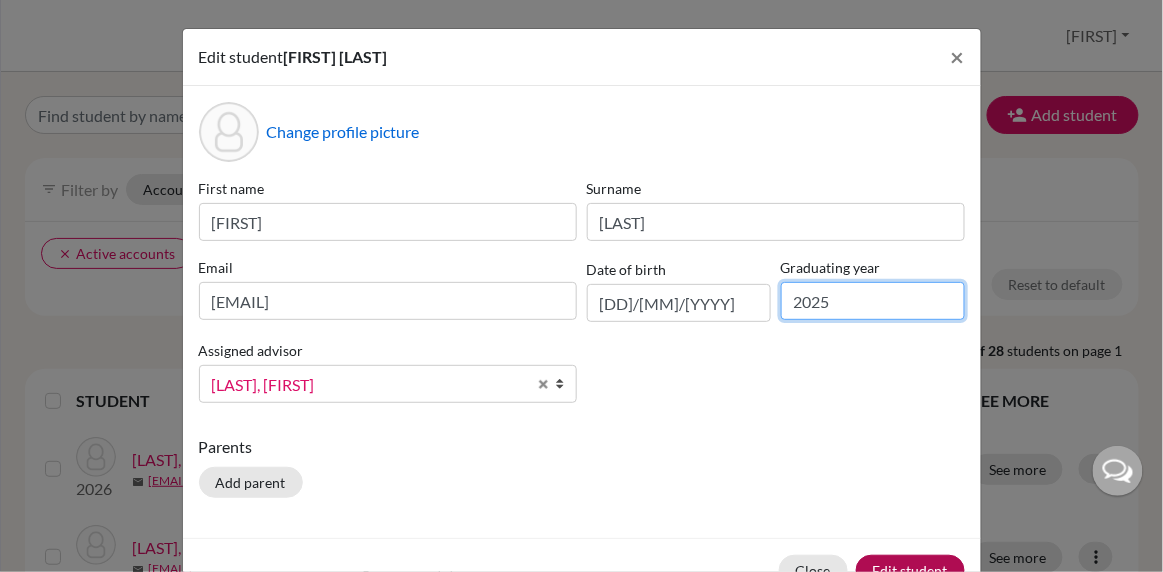type on "2025" 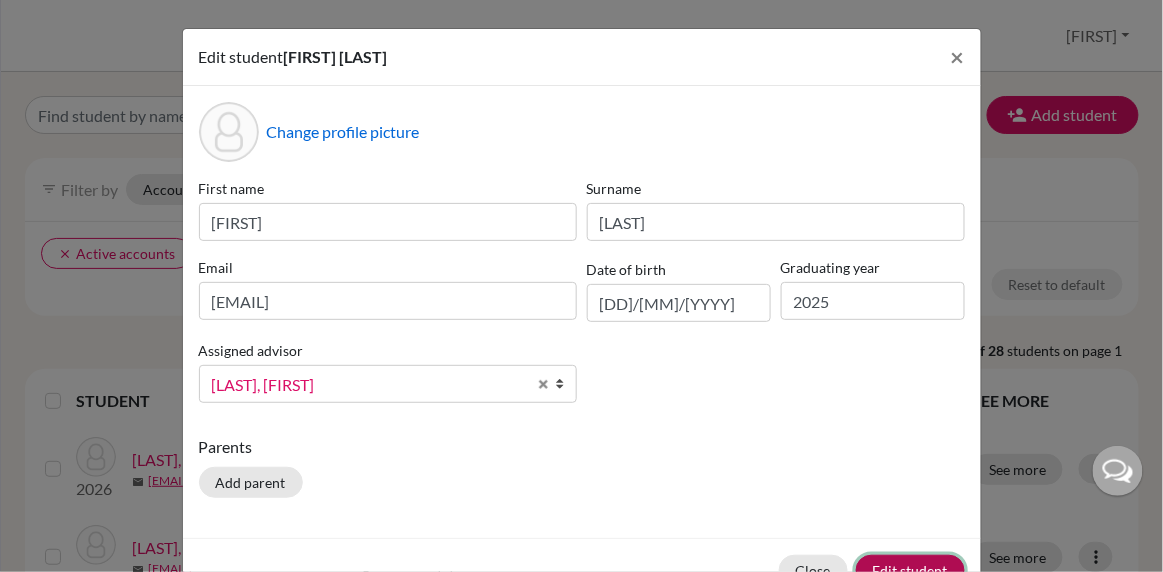 click on "Edit student" at bounding box center [910, 570] 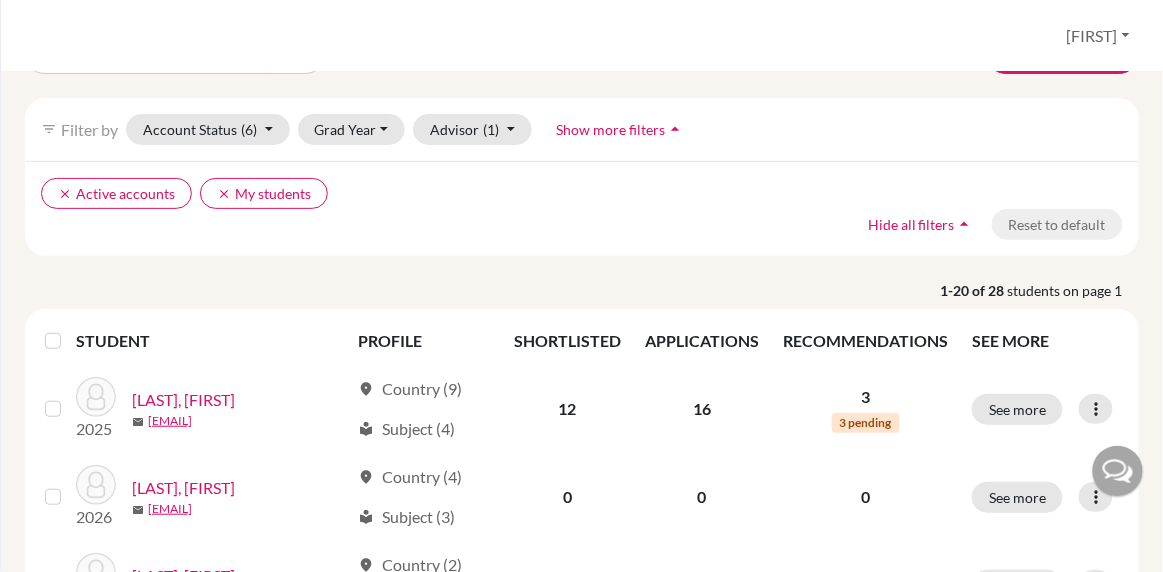 scroll, scrollTop: 133, scrollLeft: 0, axis: vertical 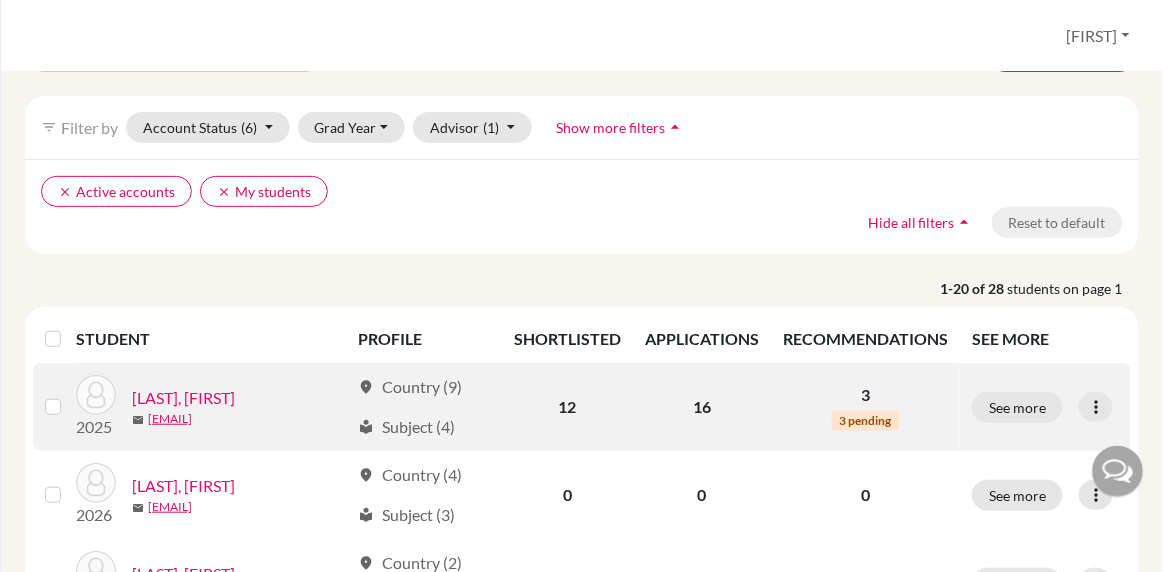 click on "[LAST], [FIRST]" at bounding box center [240, 398] 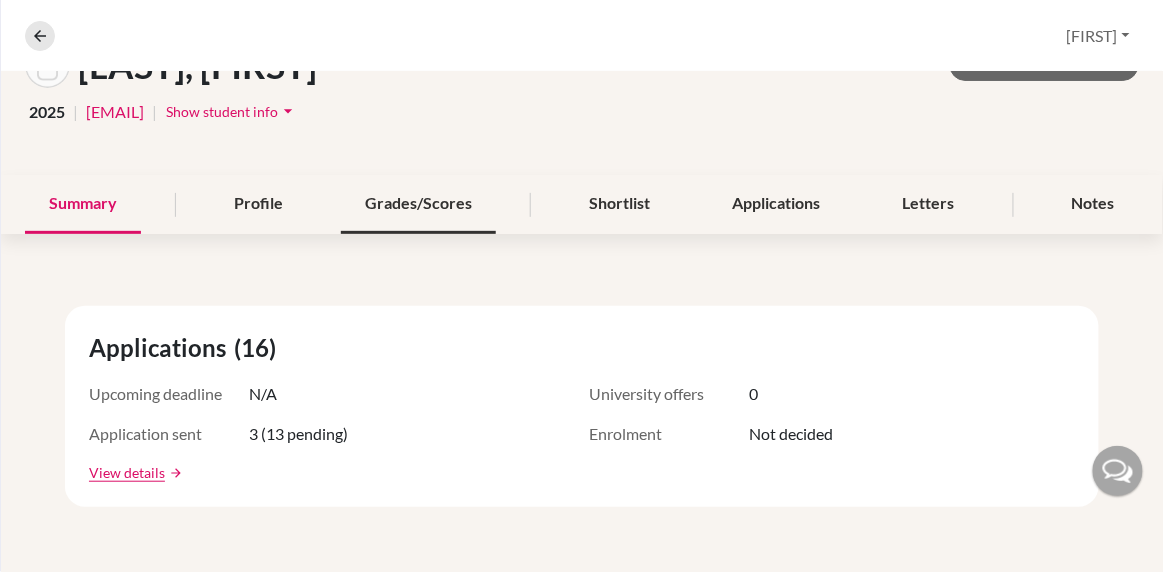 scroll, scrollTop: 0, scrollLeft: 0, axis: both 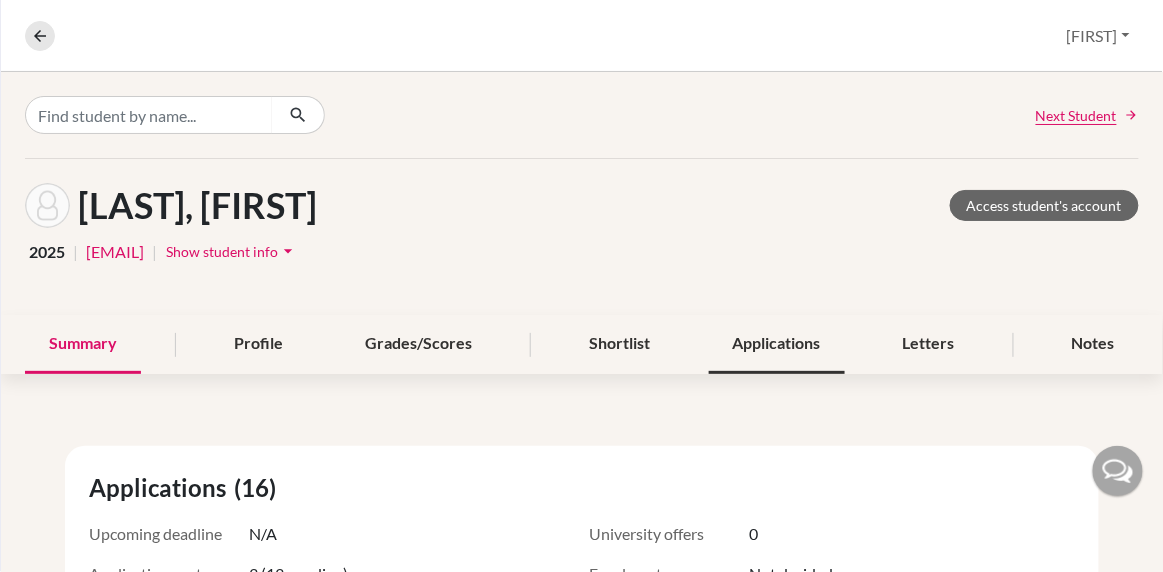 click on "Applications" at bounding box center [777, 344] 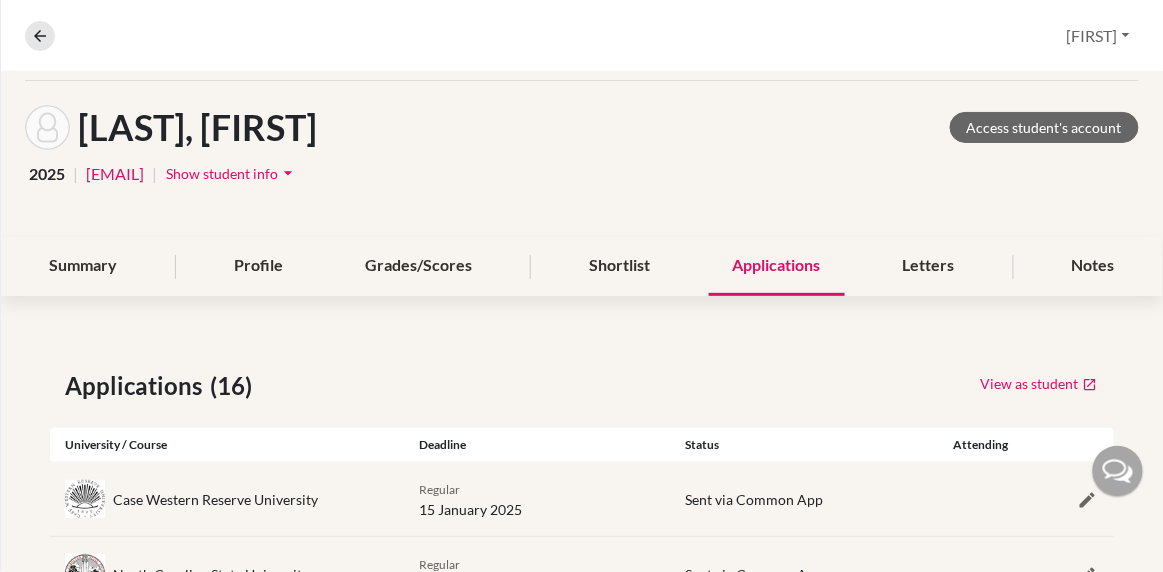scroll, scrollTop: 0, scrollLeft: 0, axis: both 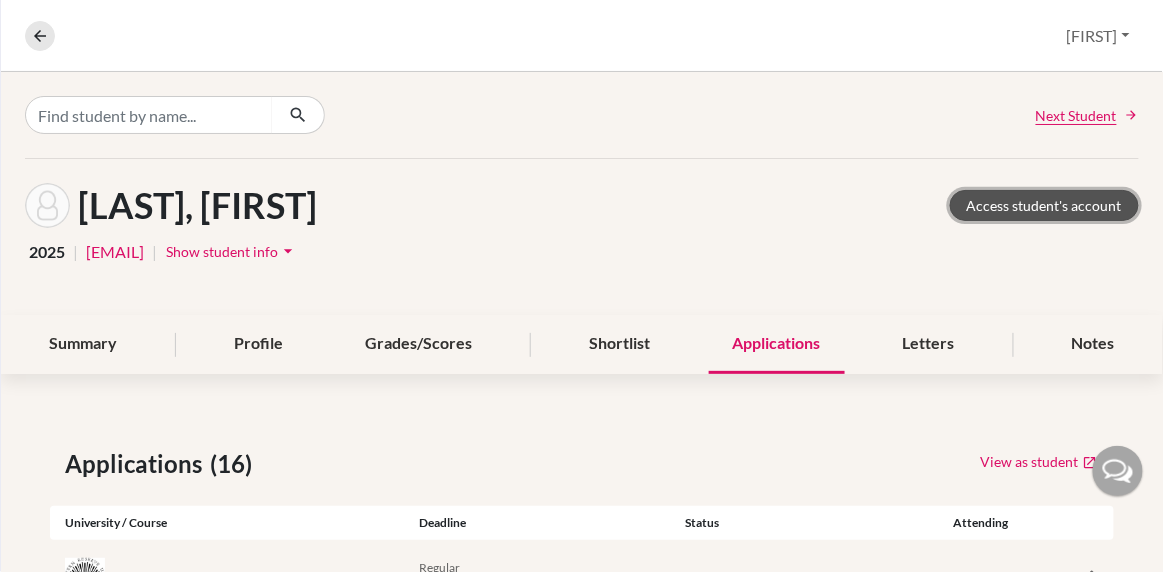 click on "Access student's account" at bounding box center (1044, 205) 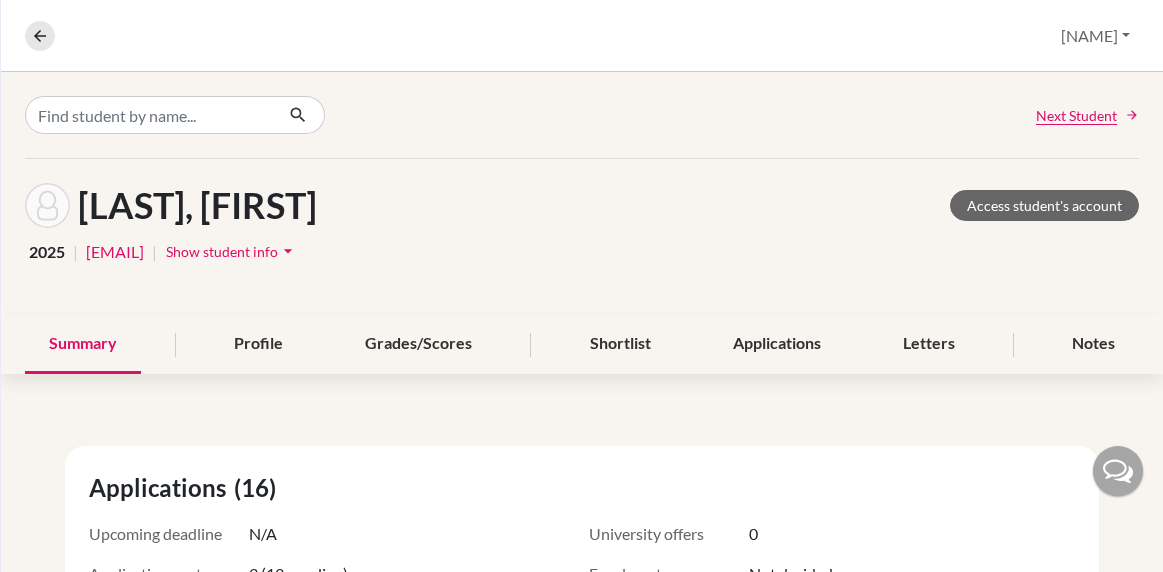 scroll, scrollTop: 0, scrollLeft: 0, axis: both 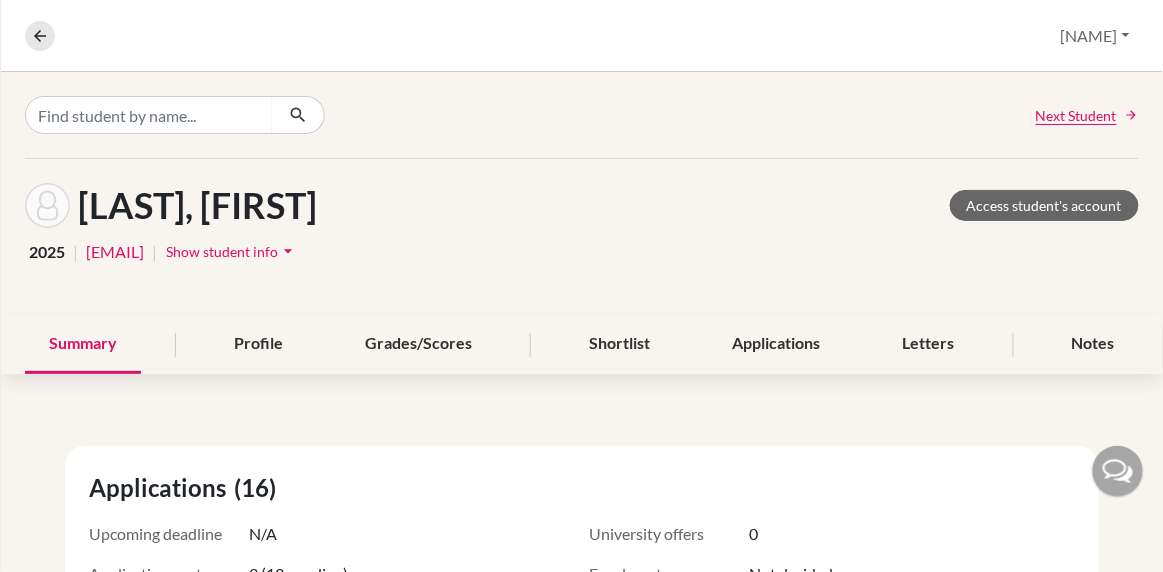 click on "Show student info" at bounding box center [222, 251] 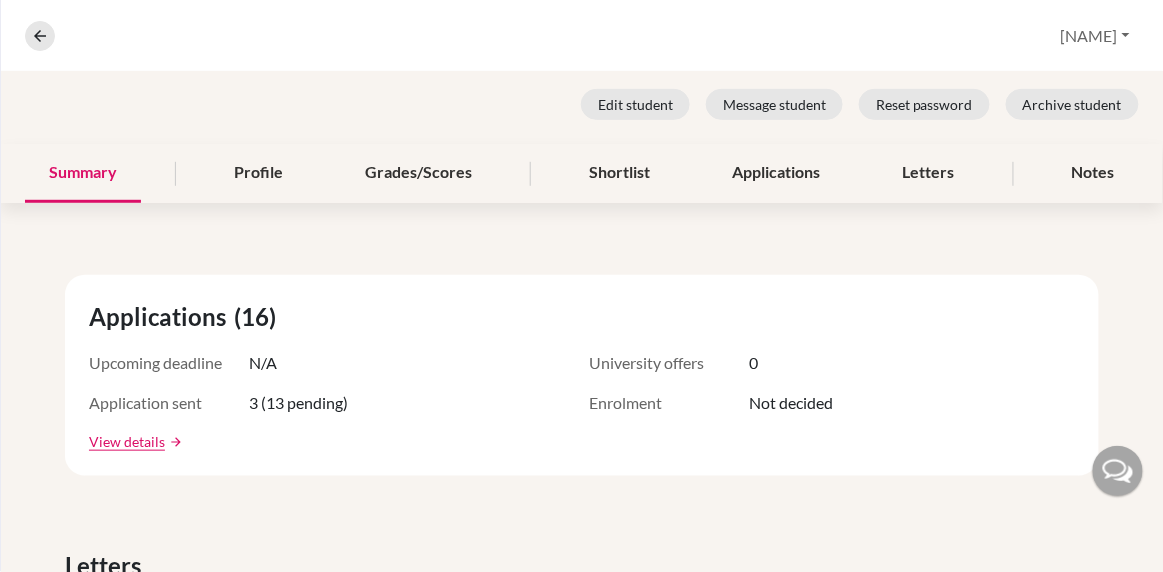 scroll, scrollTop: 20, scrollLeft: 0, axis: vertical 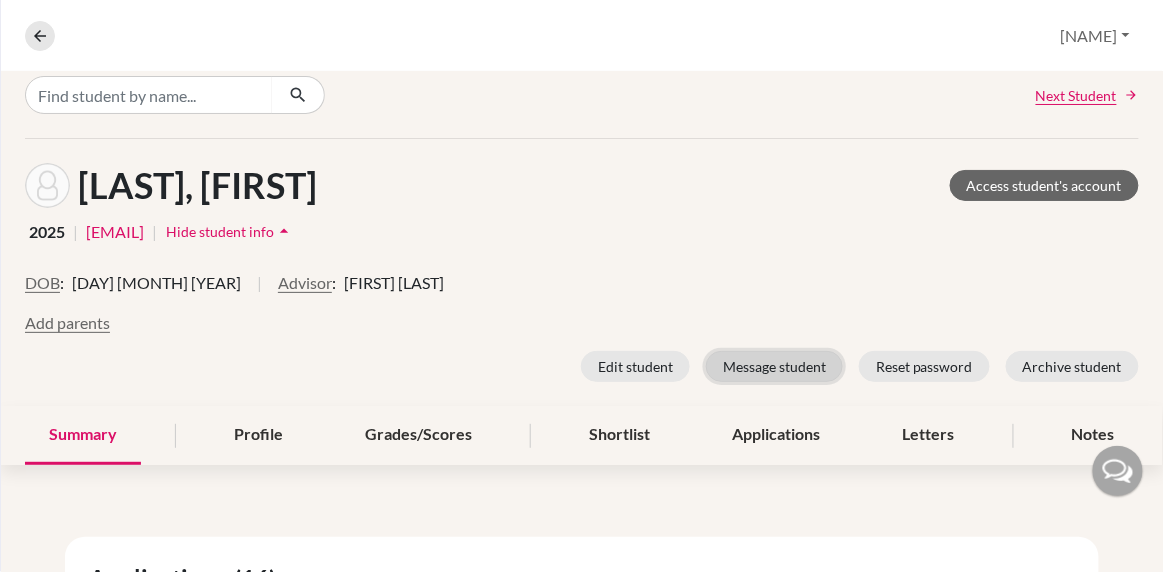click on "Message student" at bounding box center [774, 366] 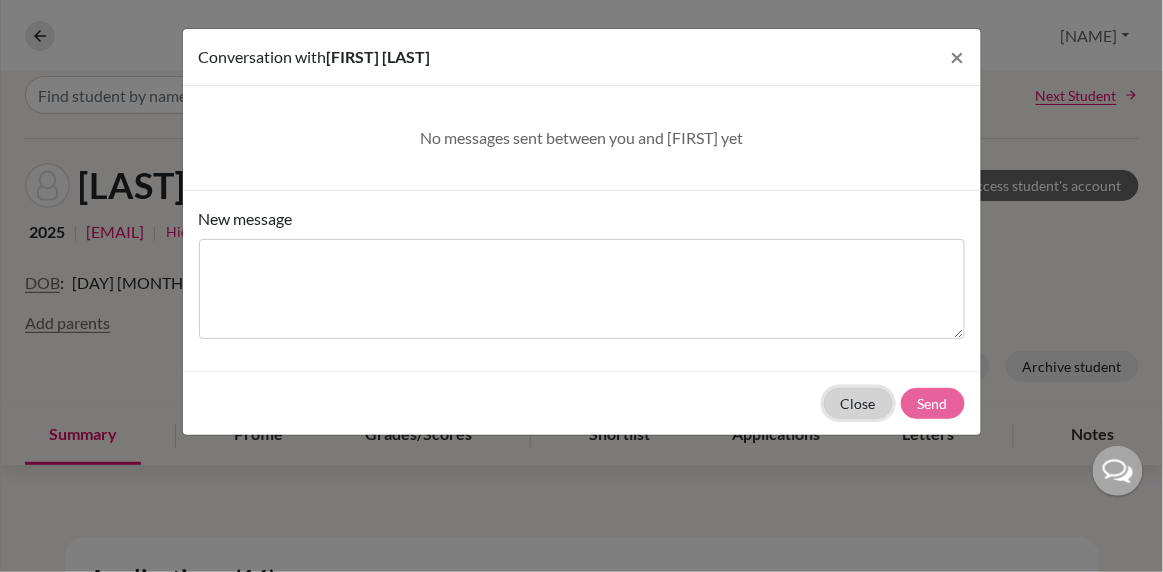 click on "Close" at bounding box center [858, 403] 